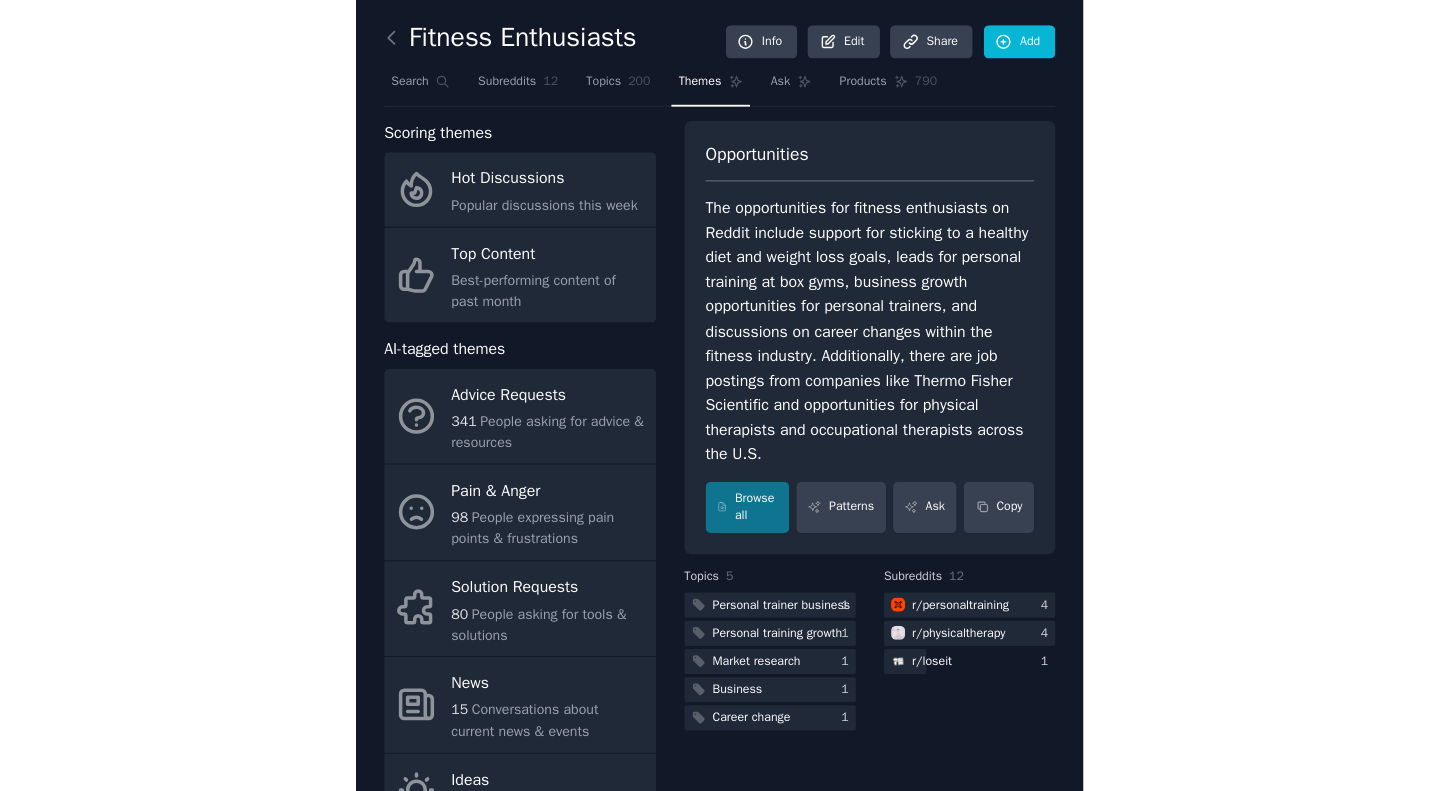 scroll, scrollTop: 0, scrollLeft: 0, axis: both 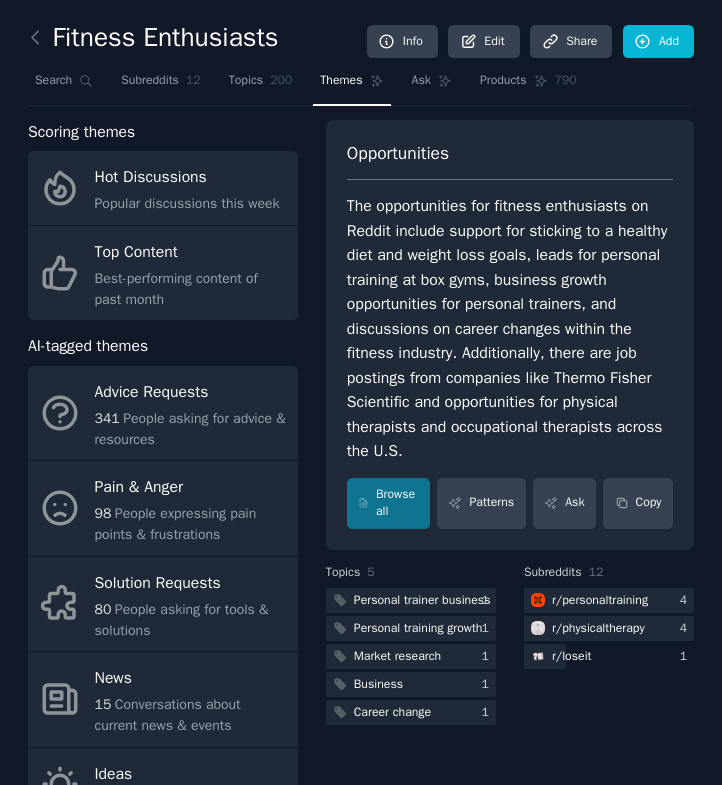 click at bounding box center (40, 38) 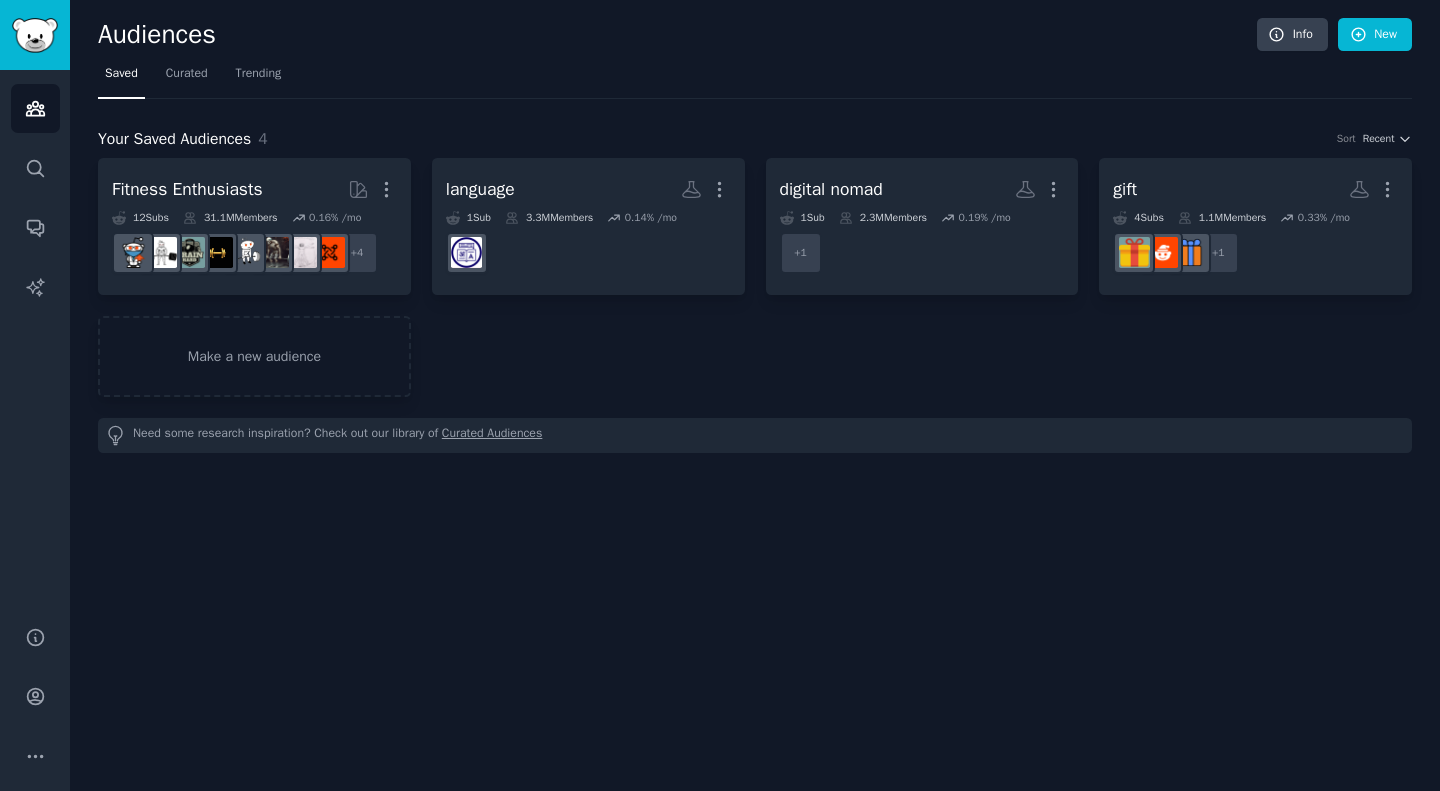 click on "Make a new audience" at bounding box center (254, 356) 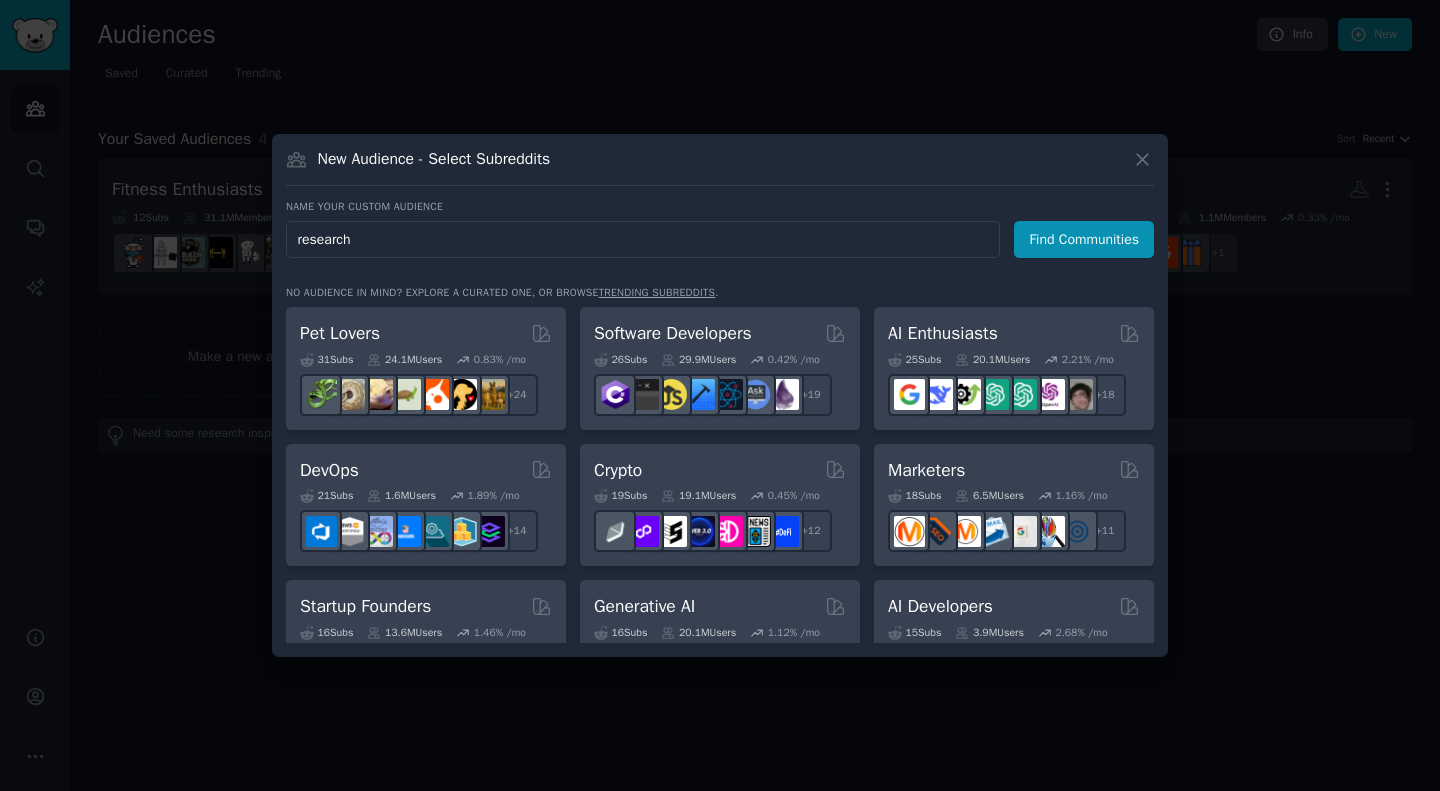 type on "research" 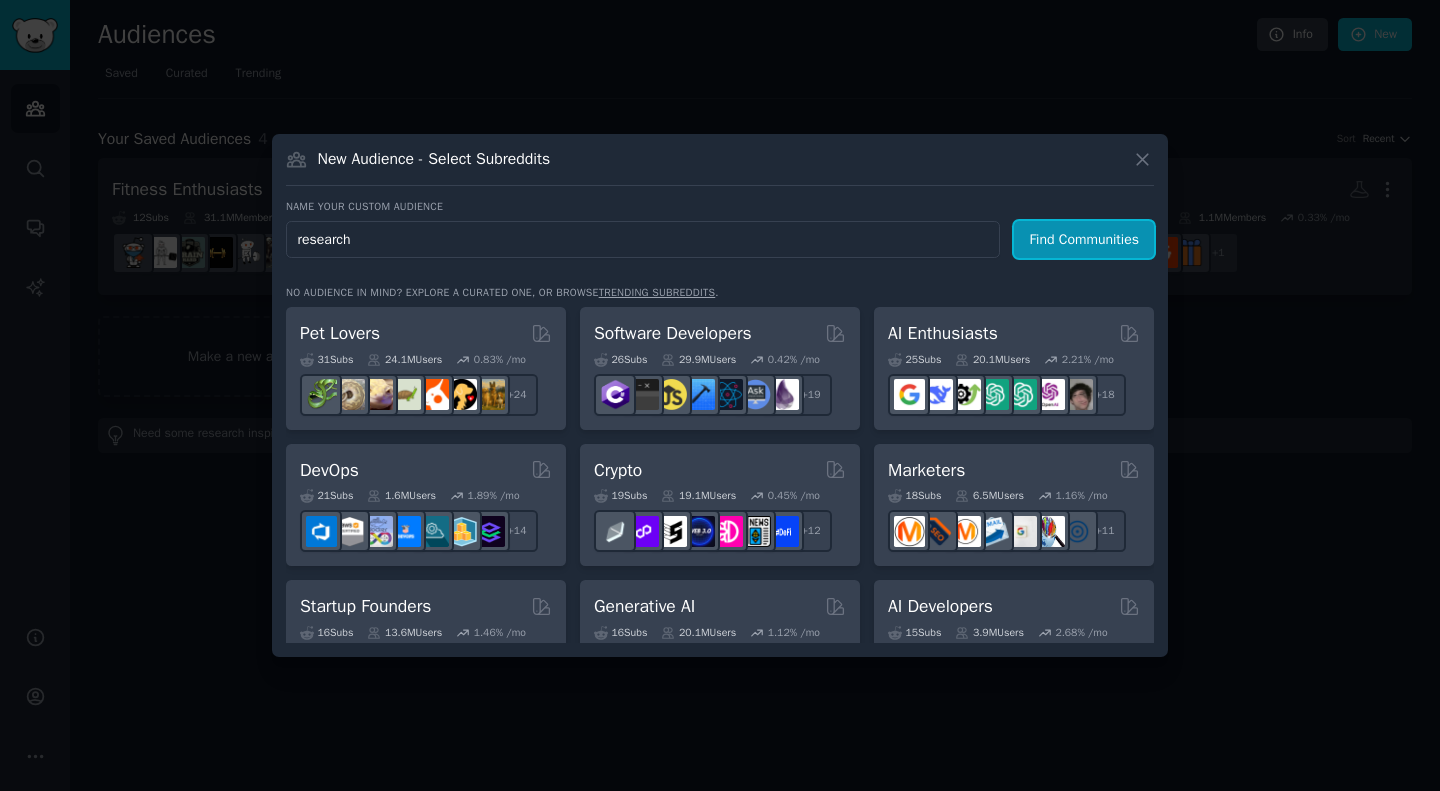 click on "Find Communities" at bounding box center (1084, 239) 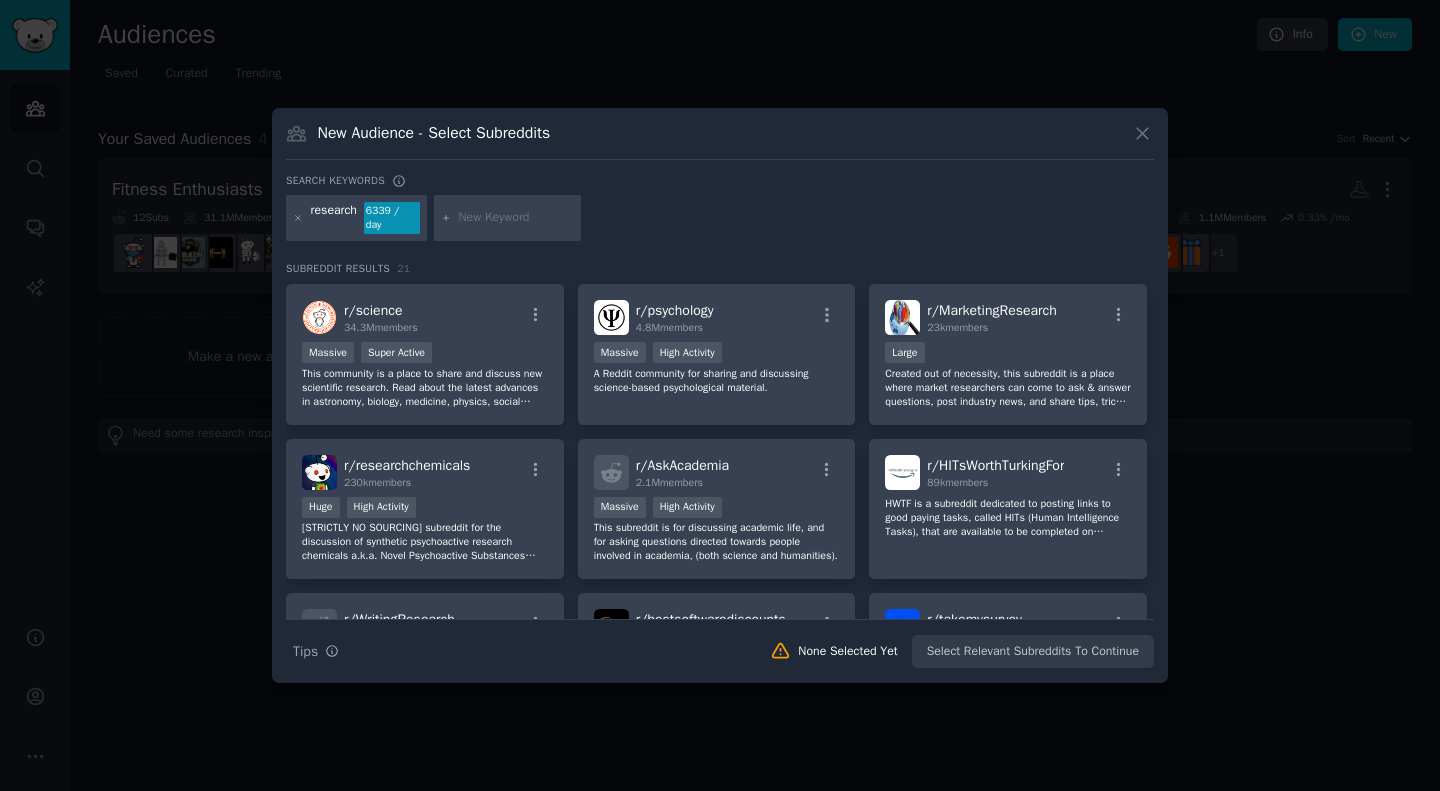 scroll, scrollTop: 154, scrollLeft: 0, axis: vertical 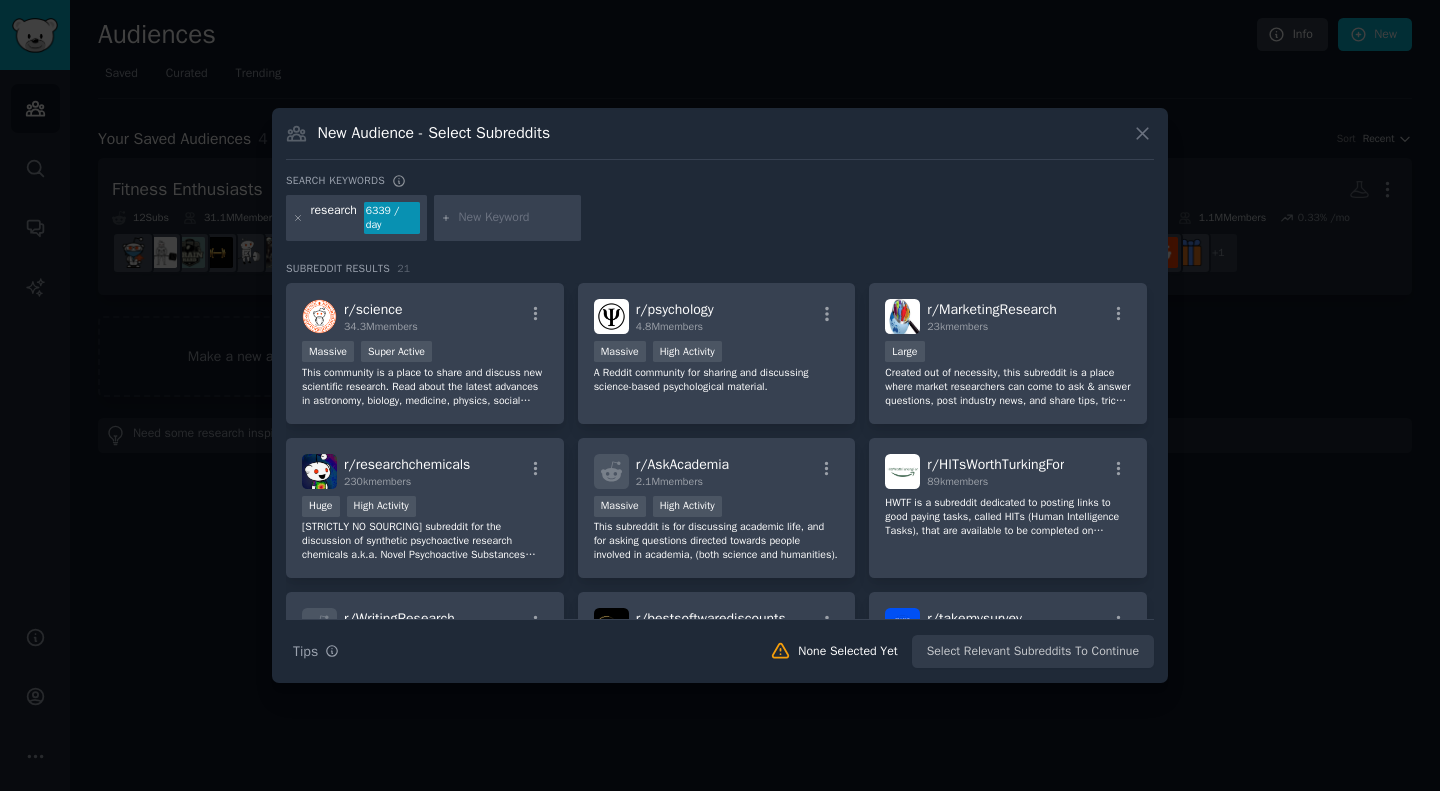 click on "Massive Super Active" at bounding box center (425, 353) 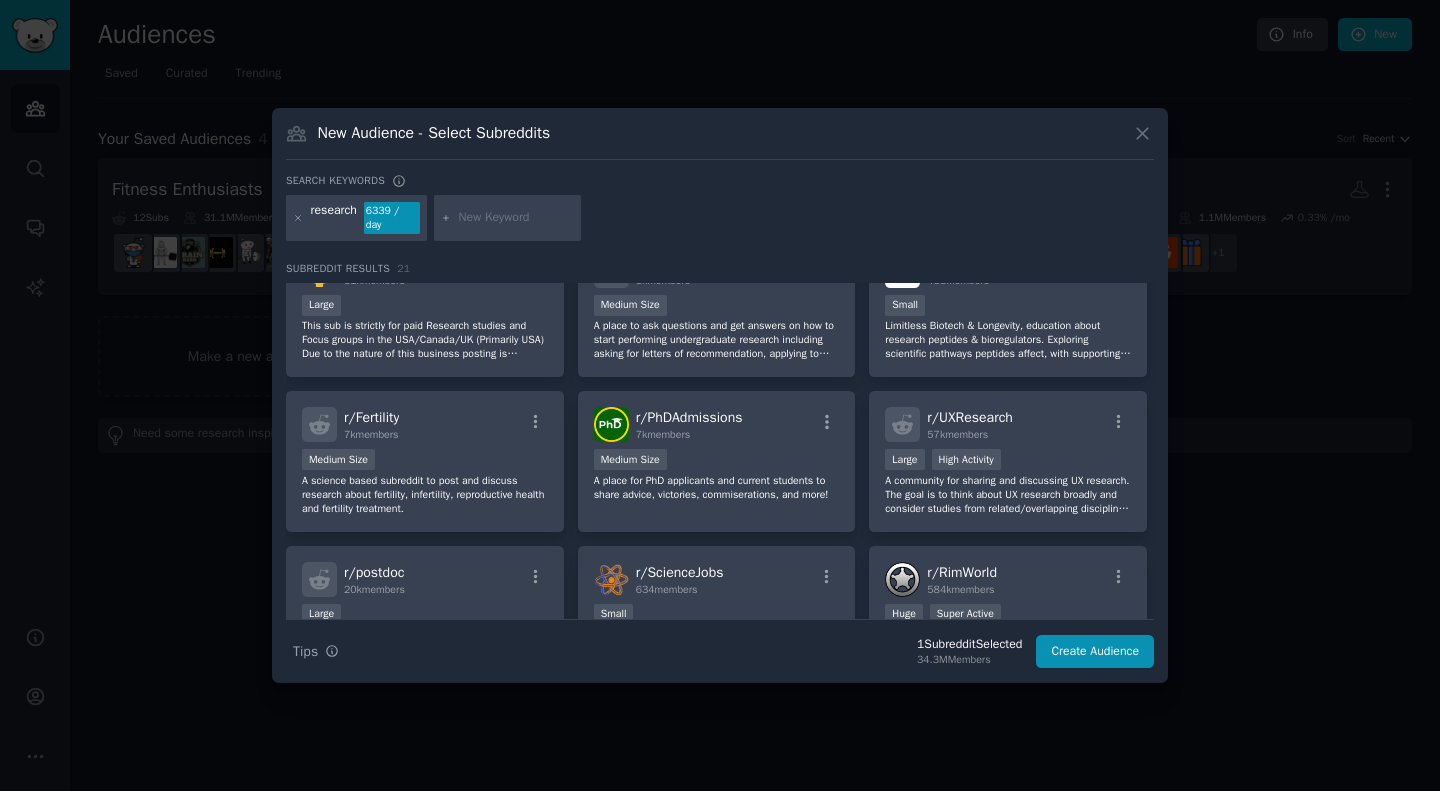scroll, scrollTop: 669, scrollLeft: 0, axis: vertical 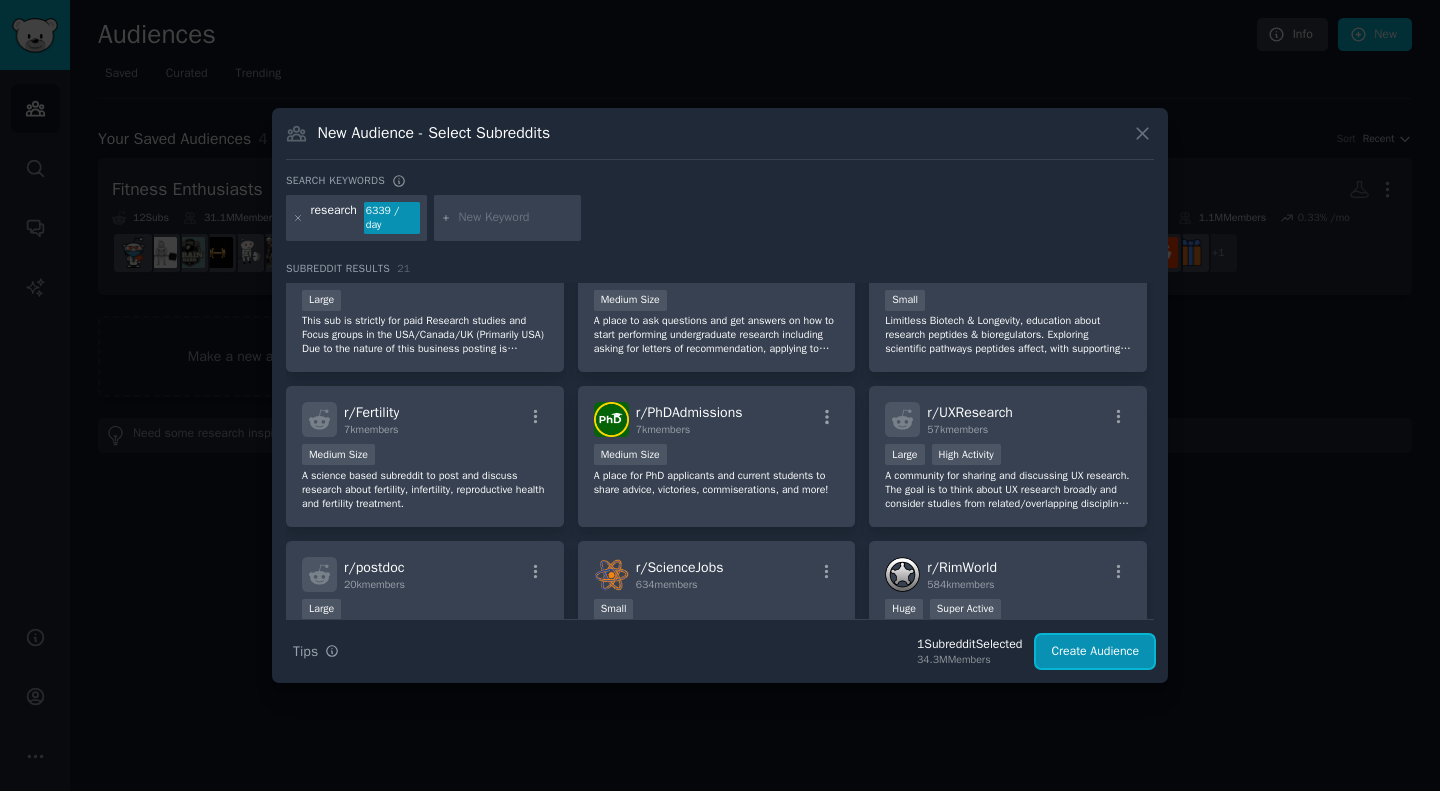 click on "Create Audience" at bounding box center (1095, 652) 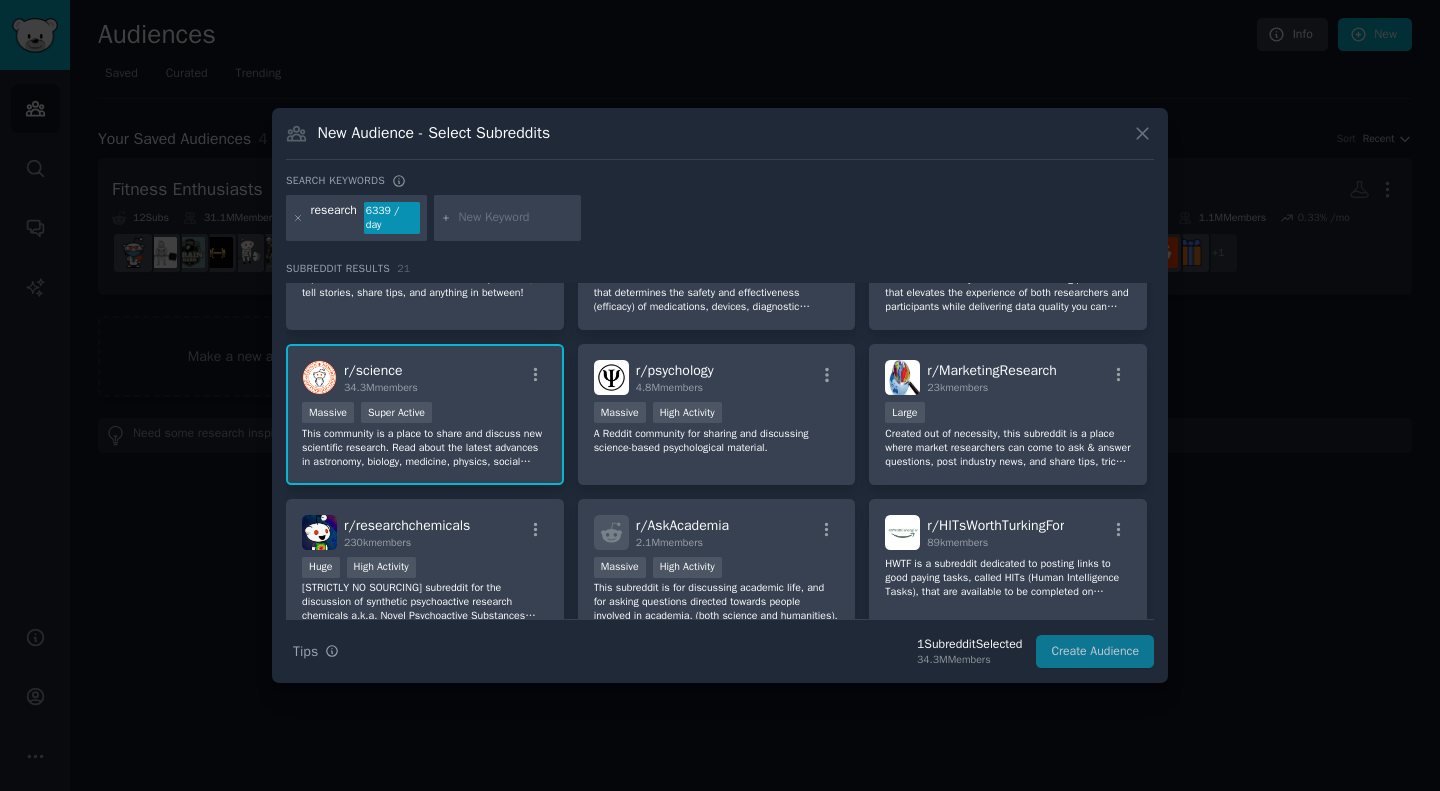 scroll, scrollTop: 0, scrollLeft: 0, axis: both 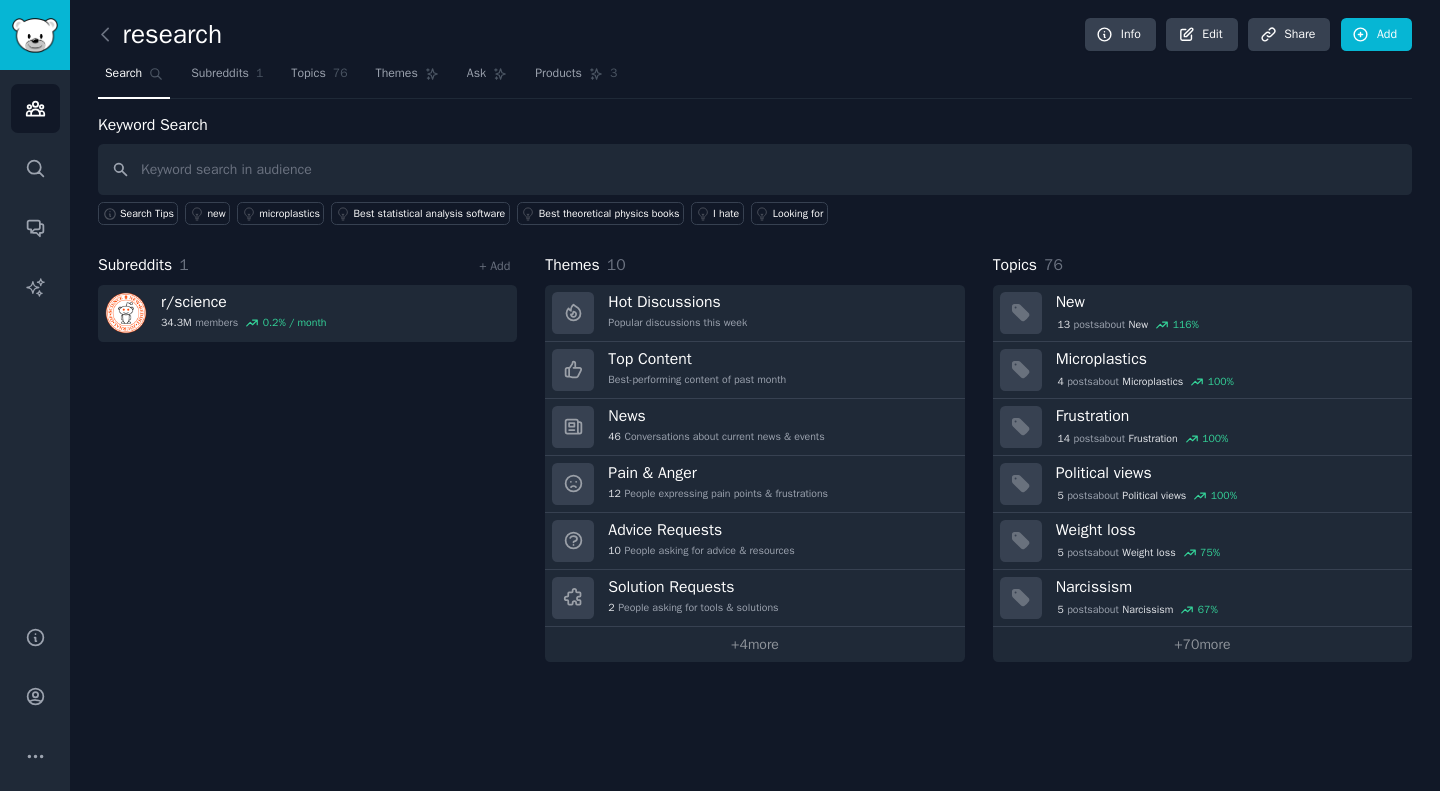 click 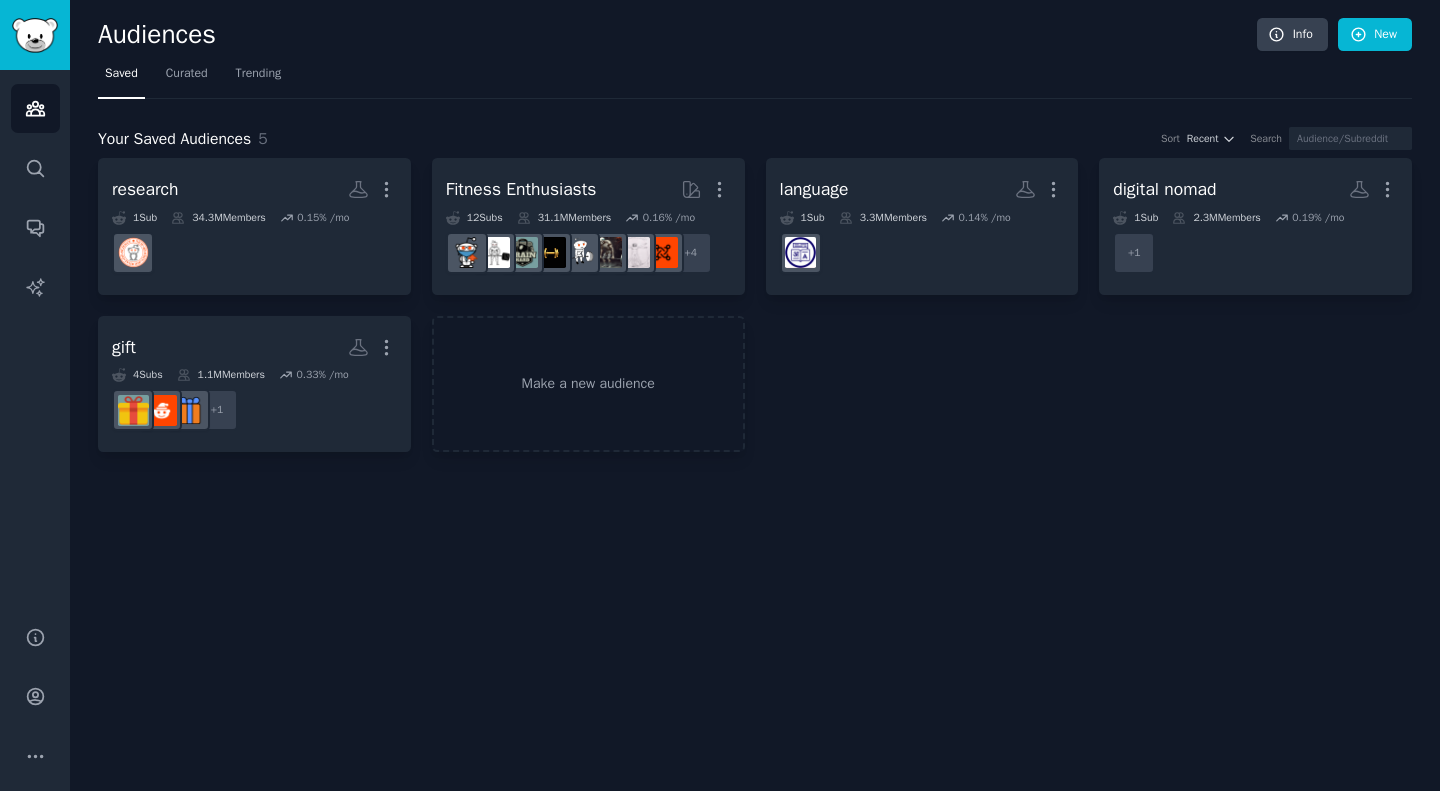 click on "Make a new audience" at bounding box center [588, 384] 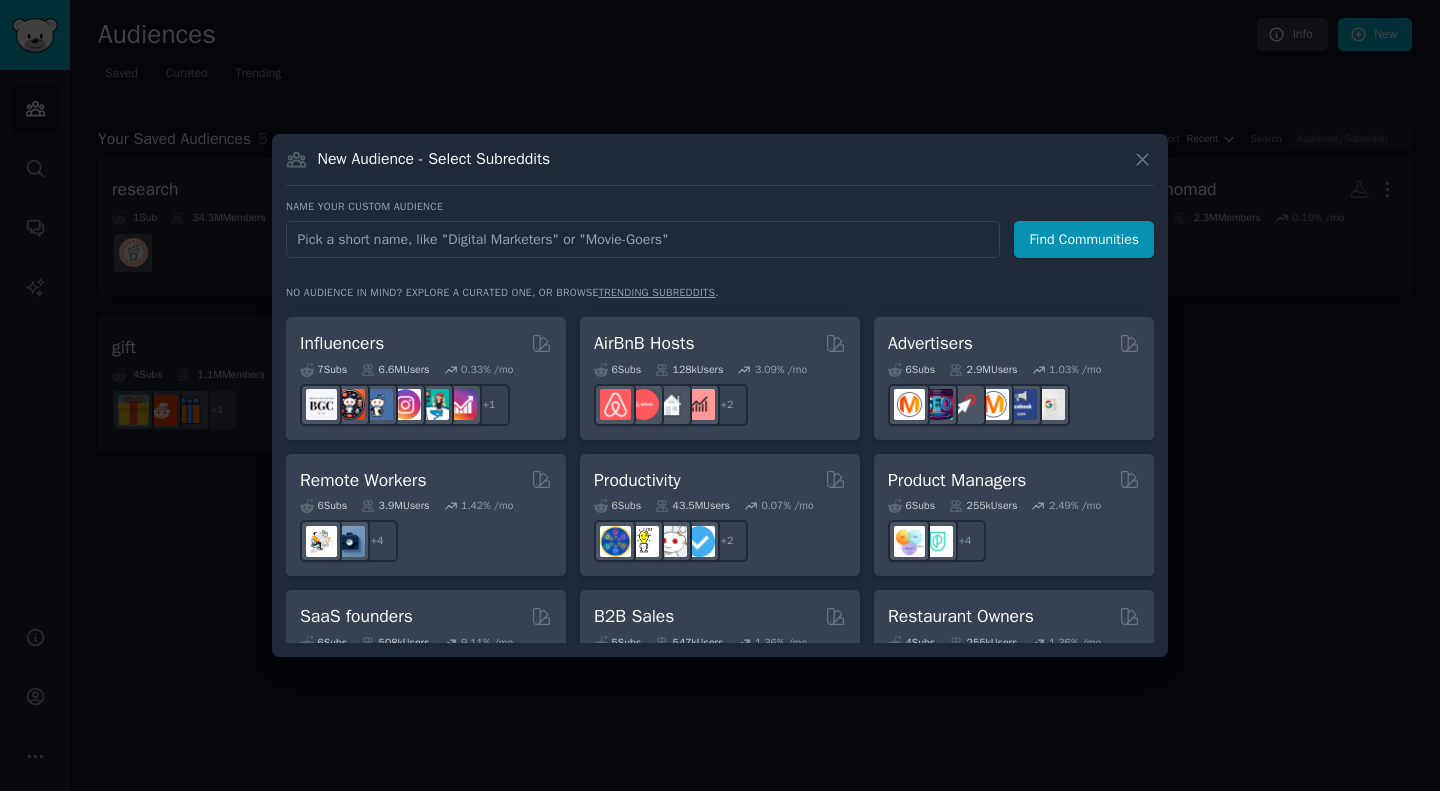 scroll, scrollTop: 1354, scrollLeft: 0, axis: vertical 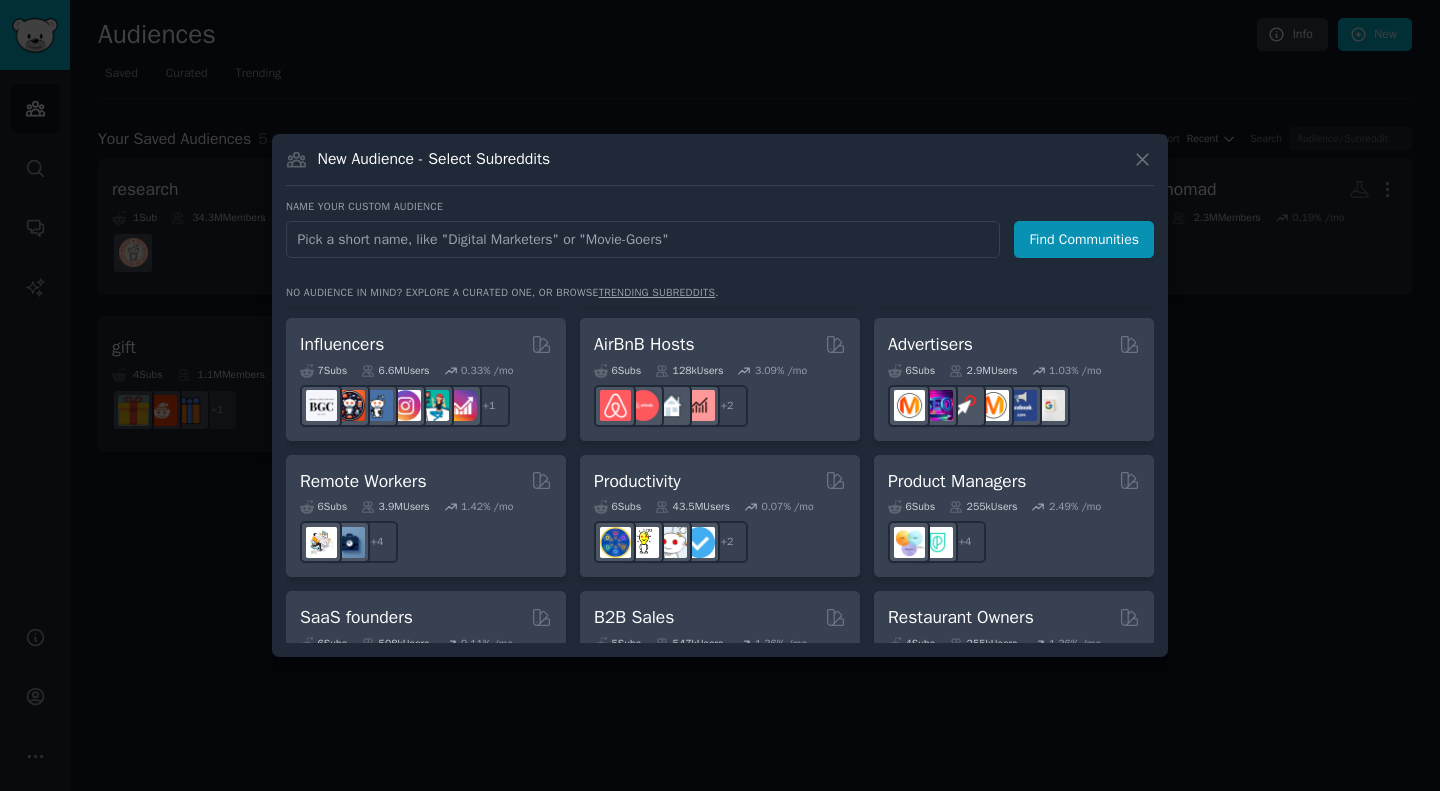 click on "6  Sub s 43.5M  Users 0.07 % /mo + 2" at bounding box center [720, 528] 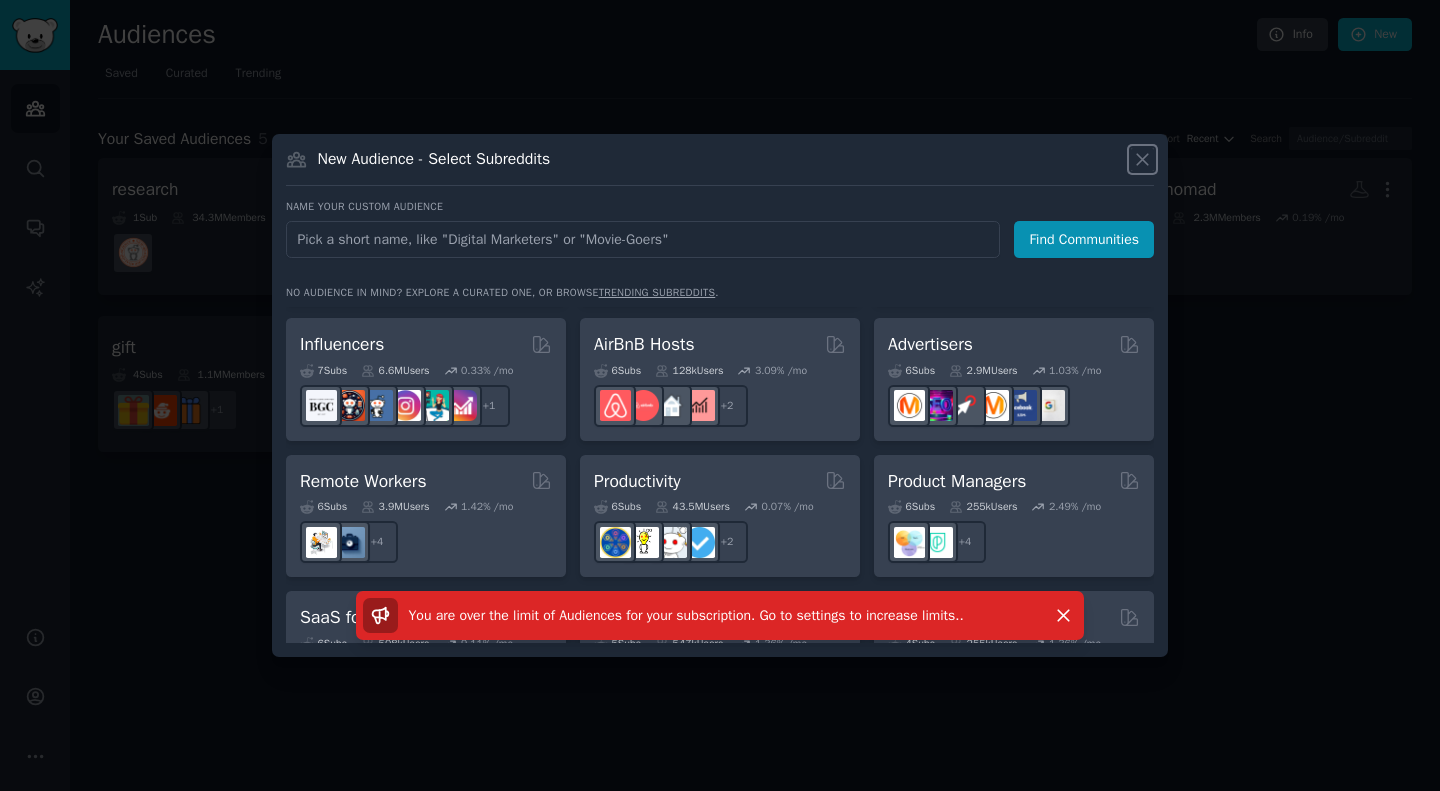 click 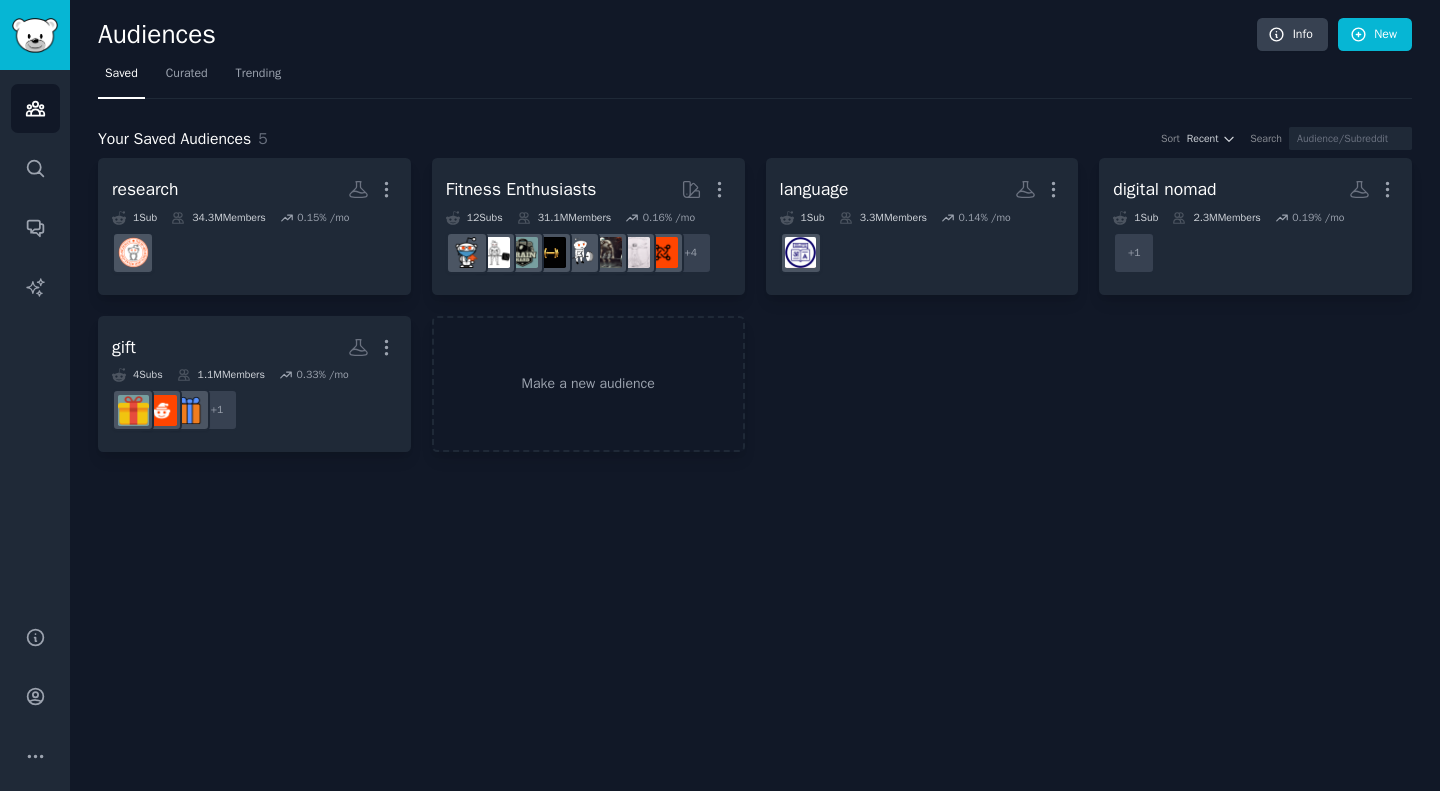 click 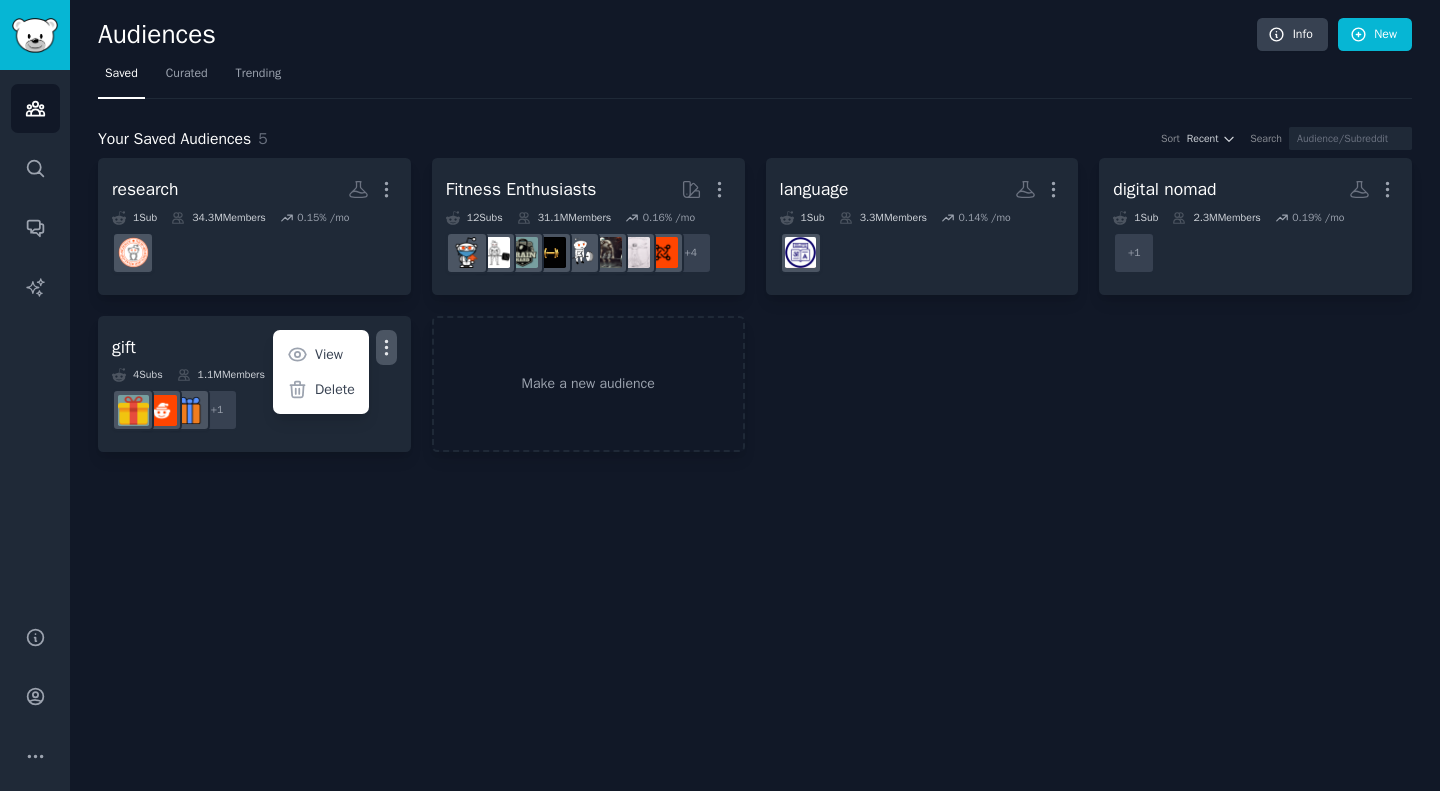 click on "Delete" at bounding box center (335, 389) 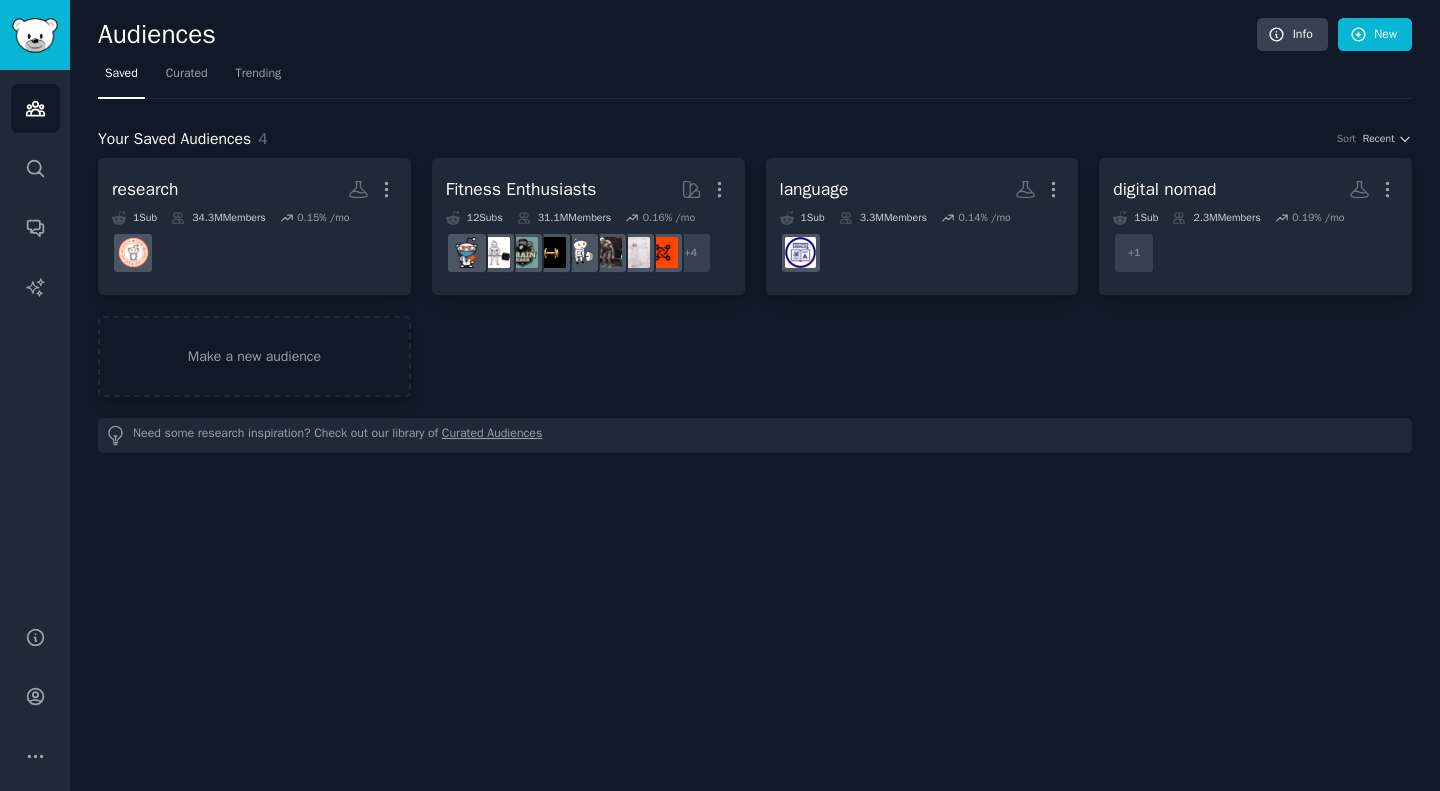 click on "Make a new audience" at bounding box center (254, 356) 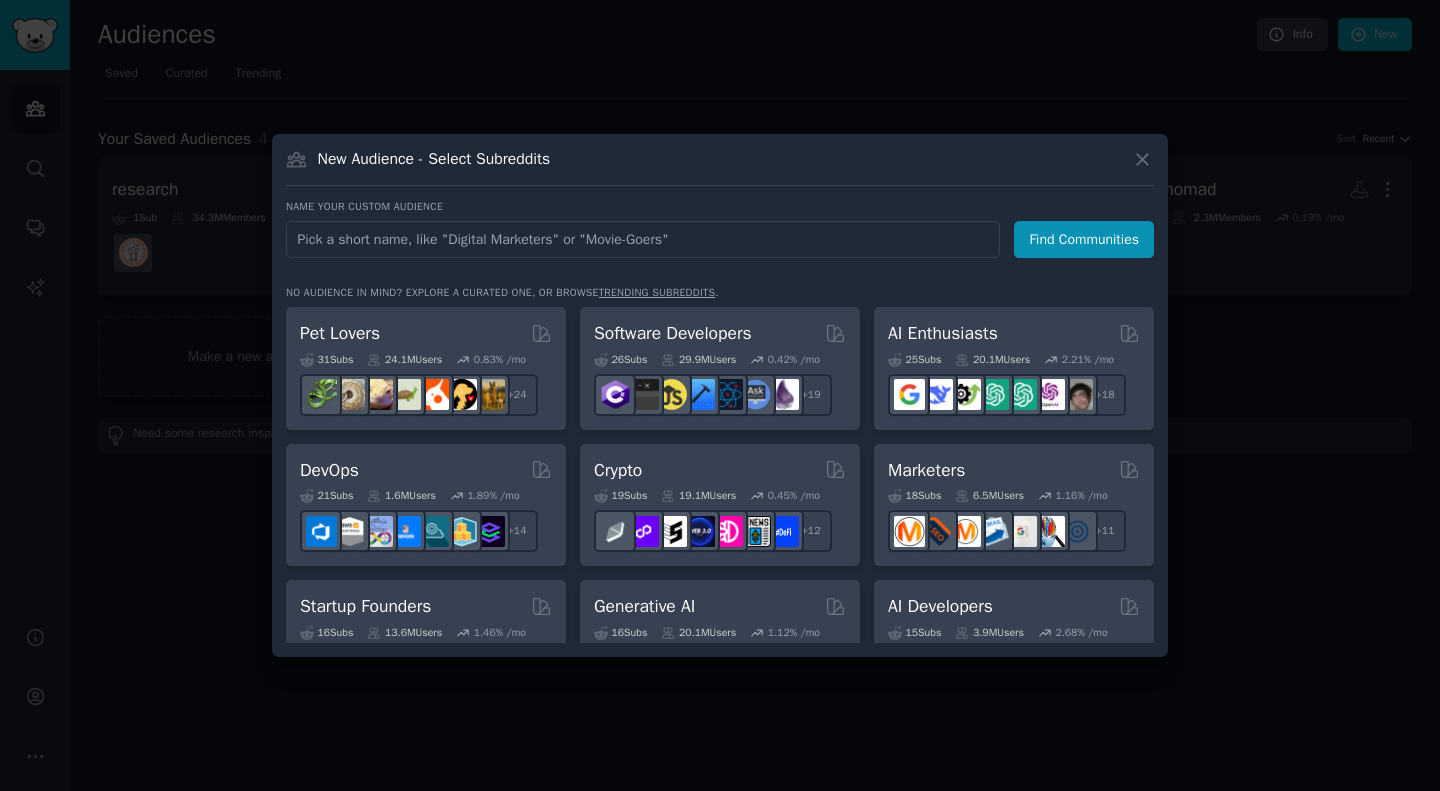 click at bounding box center [643, 239] 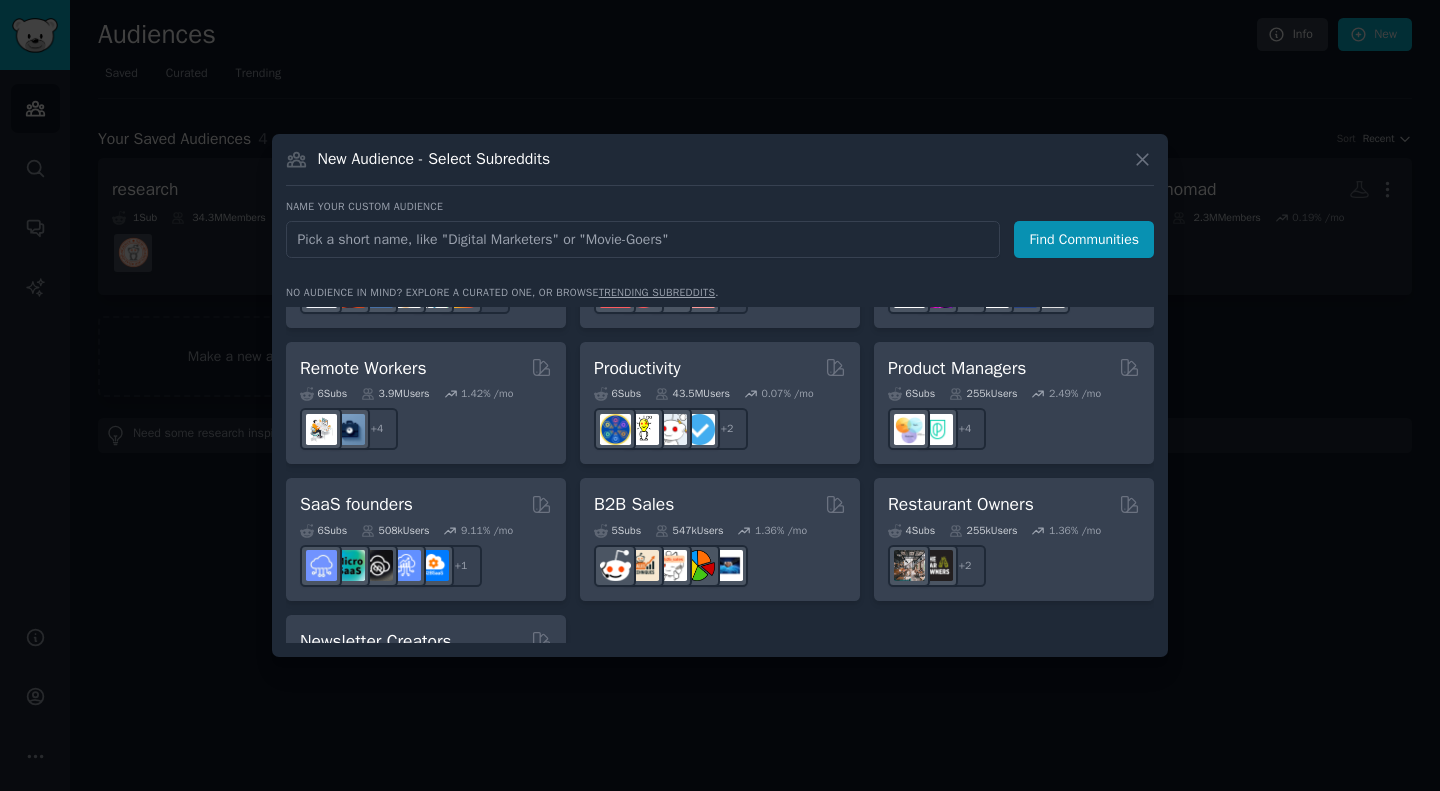scroll, scrollTop: 1479, scrollLeft: 0, axis: vertical 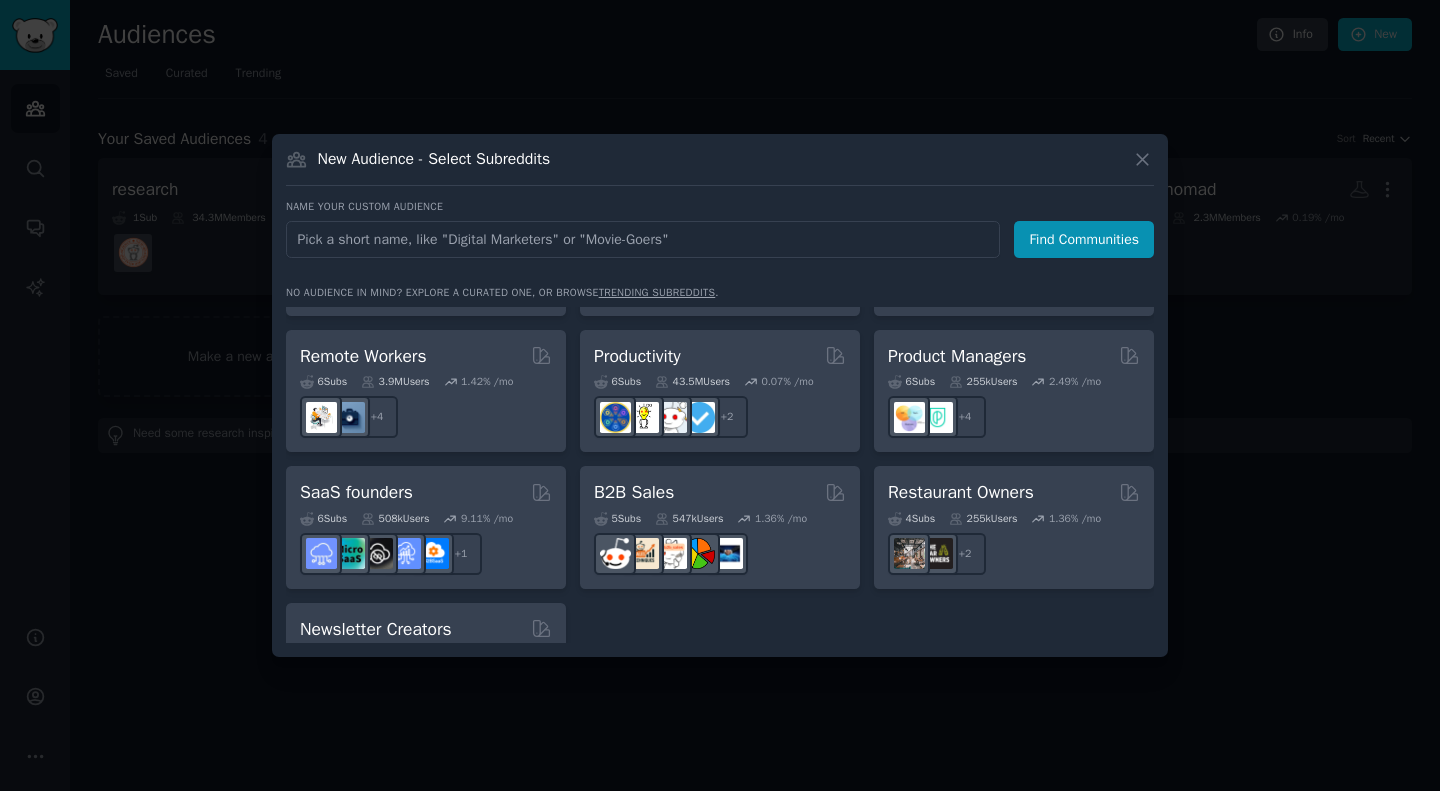click on "6  Sub s 43.5M  Users 0.07 % /mo + 2" at bounding box center (720, 403) 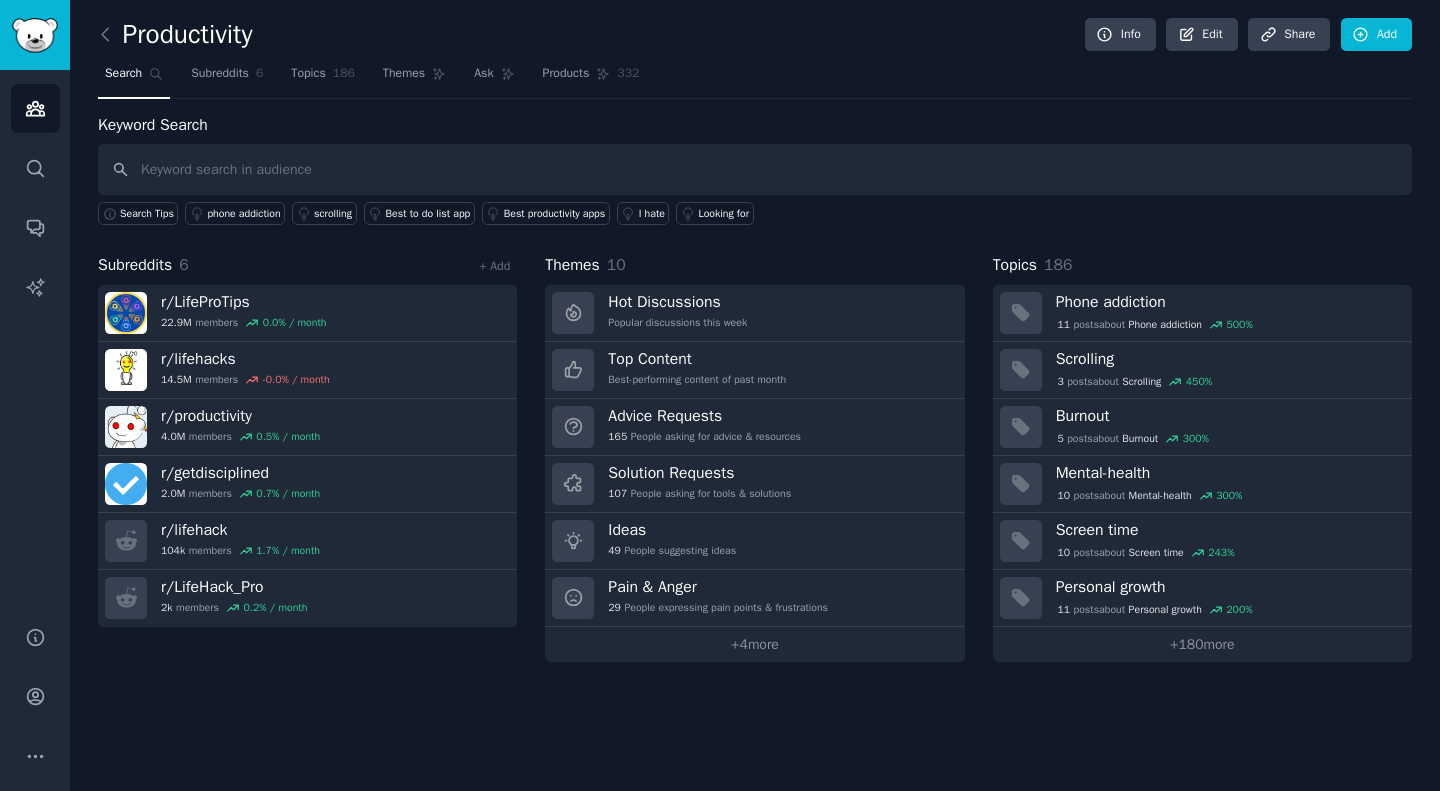 click on "Subreddits" at bounding box center (220, 74) 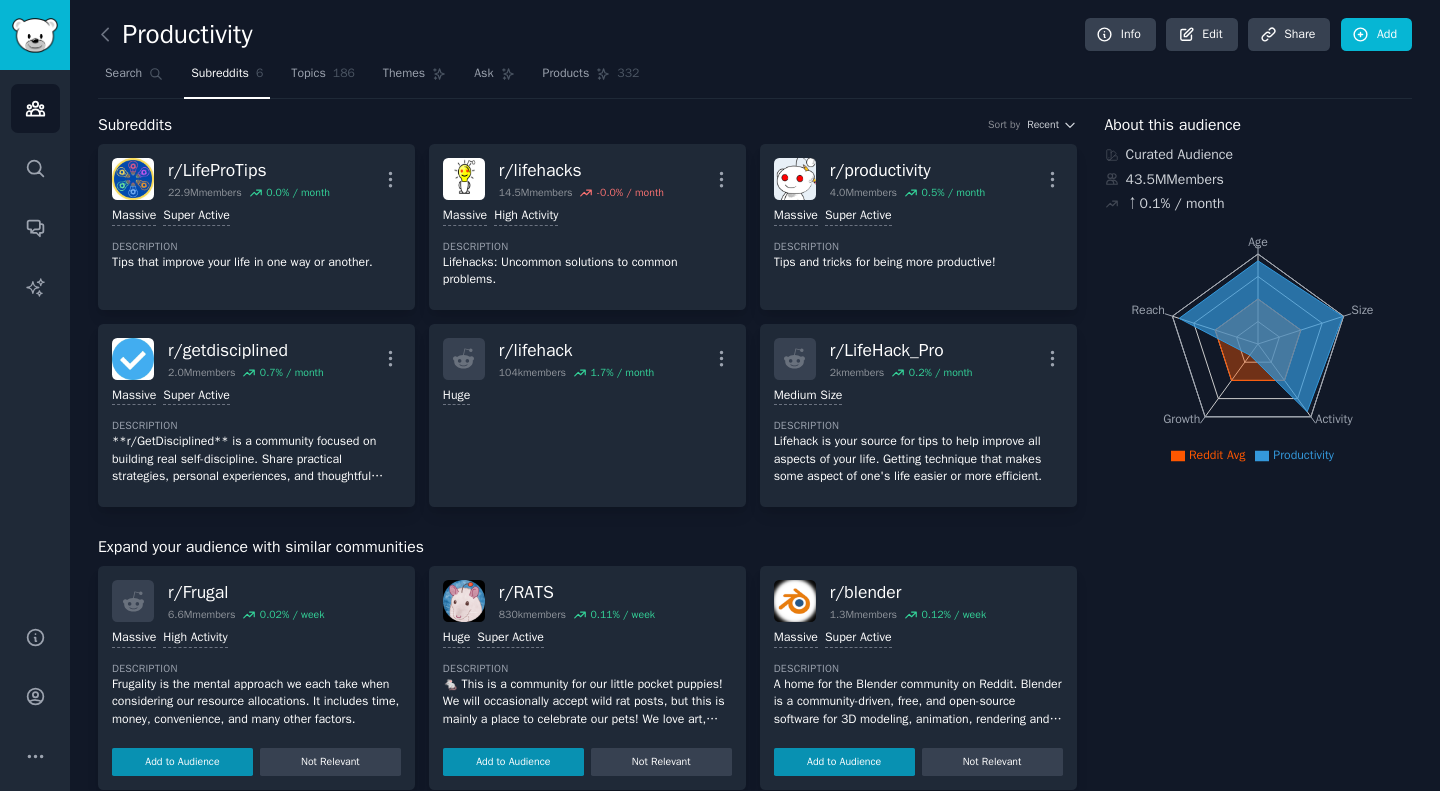 click on "186" 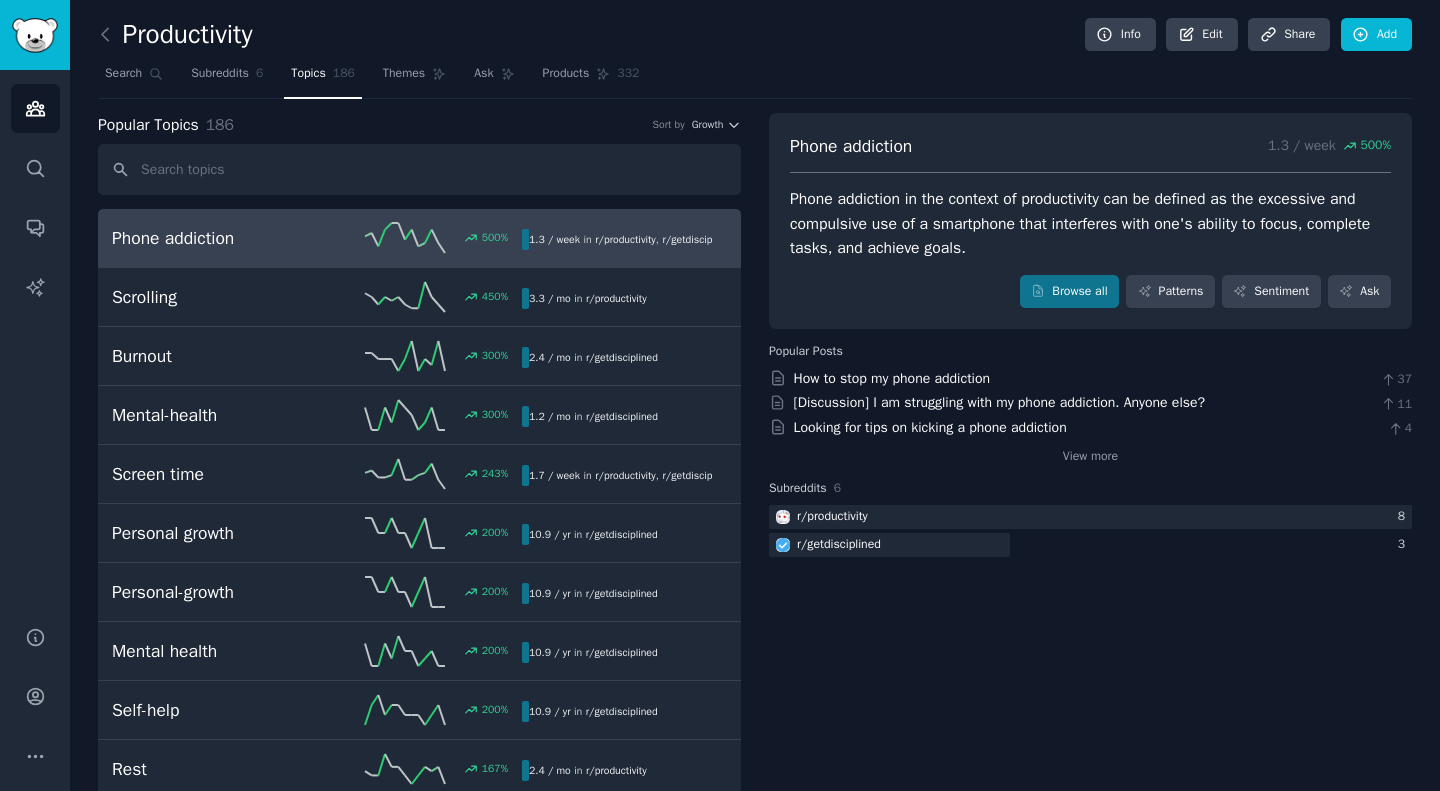 click on "Subreddits" at bounding box center (220, 74) 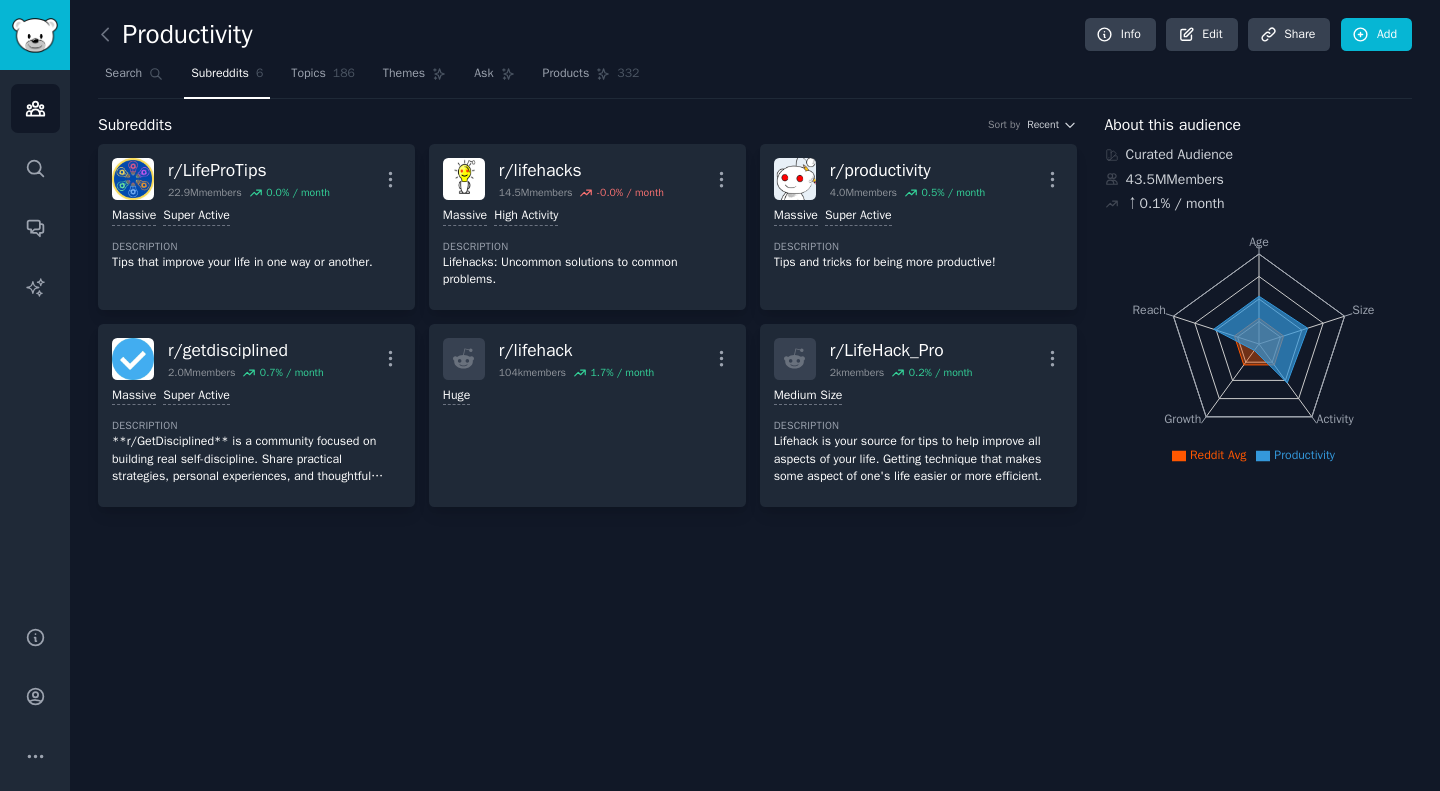 click on "Tips that improve your life in one way or another." at bounding box center (256, 263) 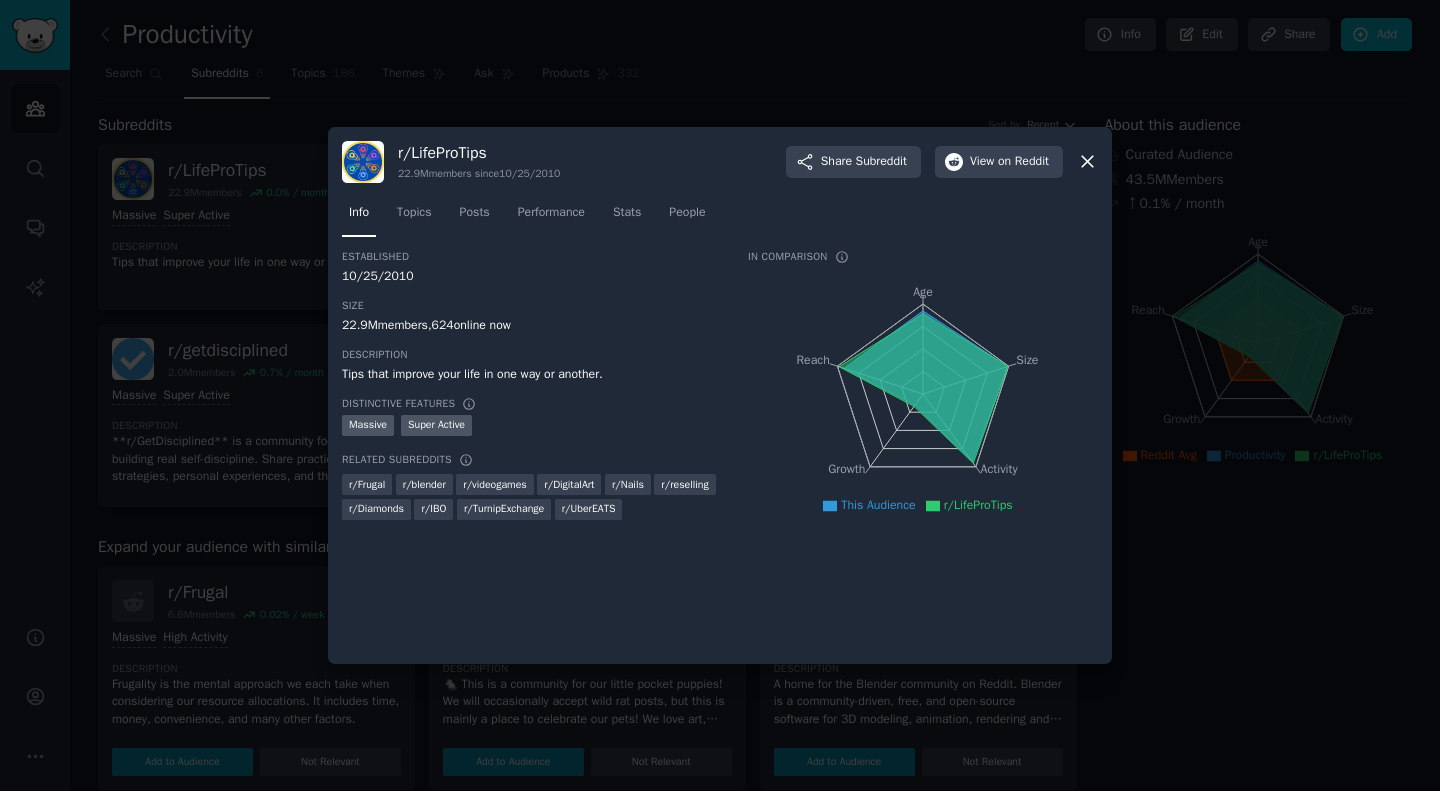 click on "r/ videogames" at bounding box center [495, 485] 